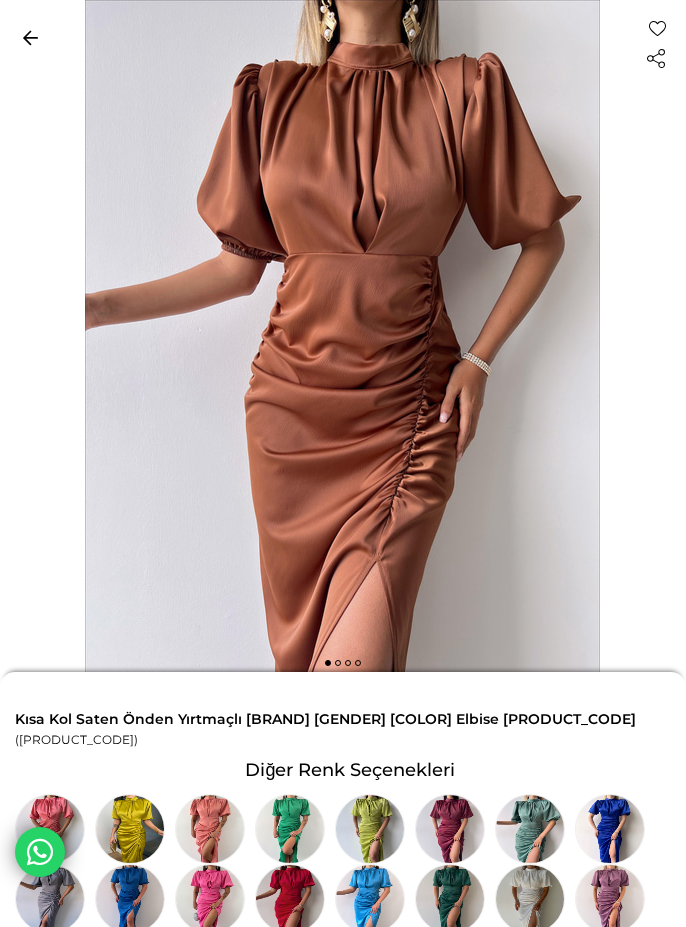 scroll, scrollTop: 0, scrollLeft: 0, axis: both 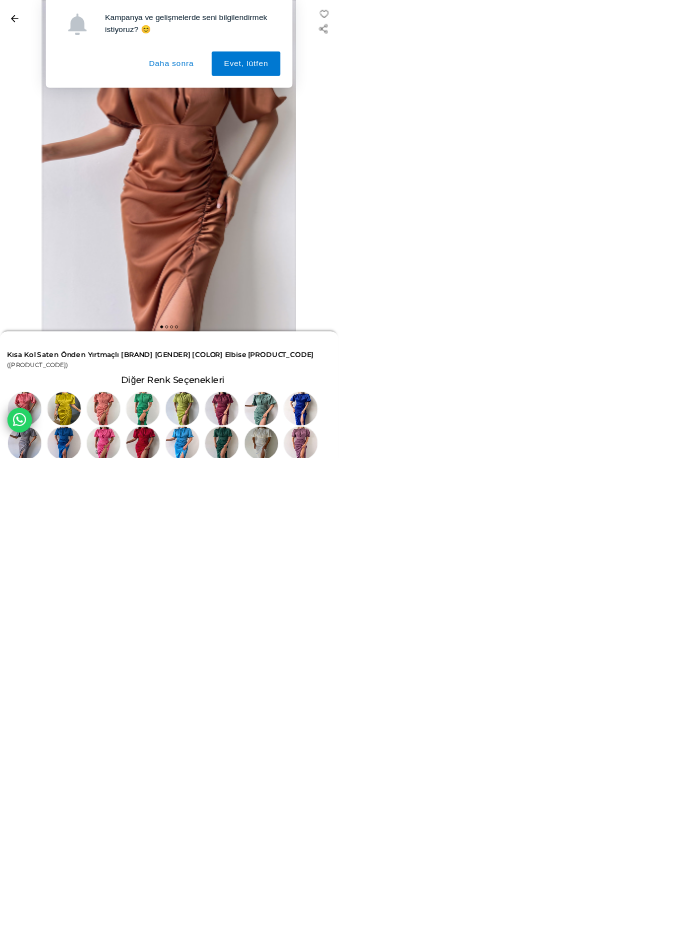 click at bounding box center [50, 829] 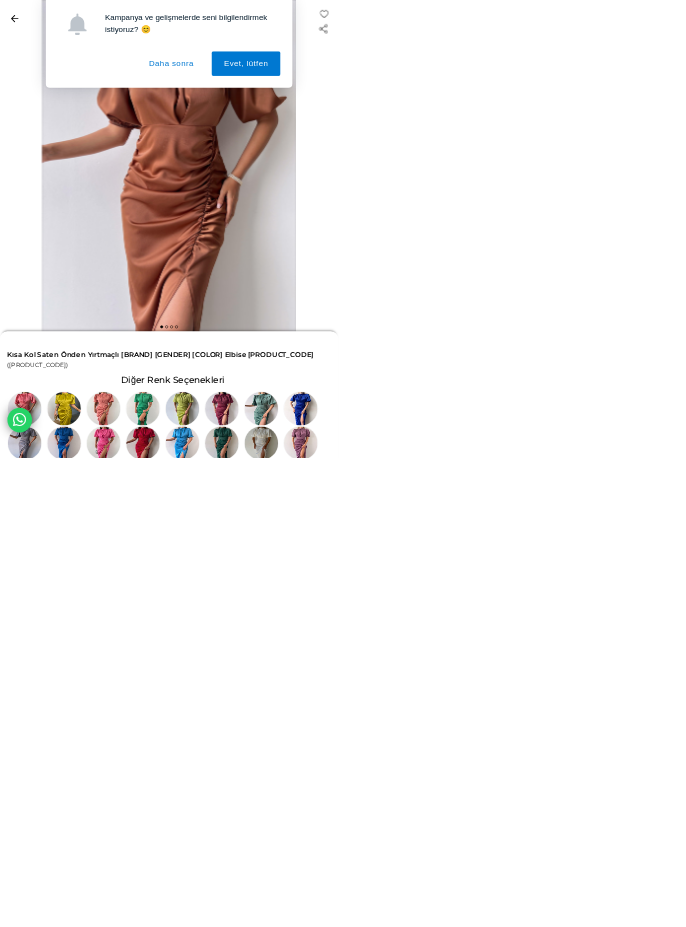 click on "Daha sonra" at bounding box center [347, 129] 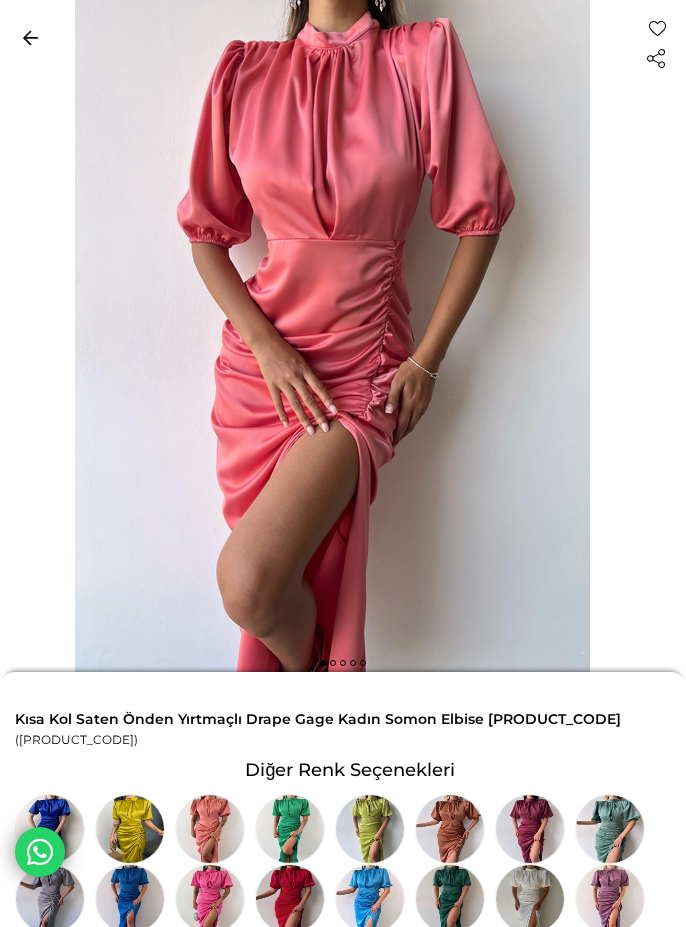 scroll, scrollTop: 0, scrollLeft: 0, axis: both 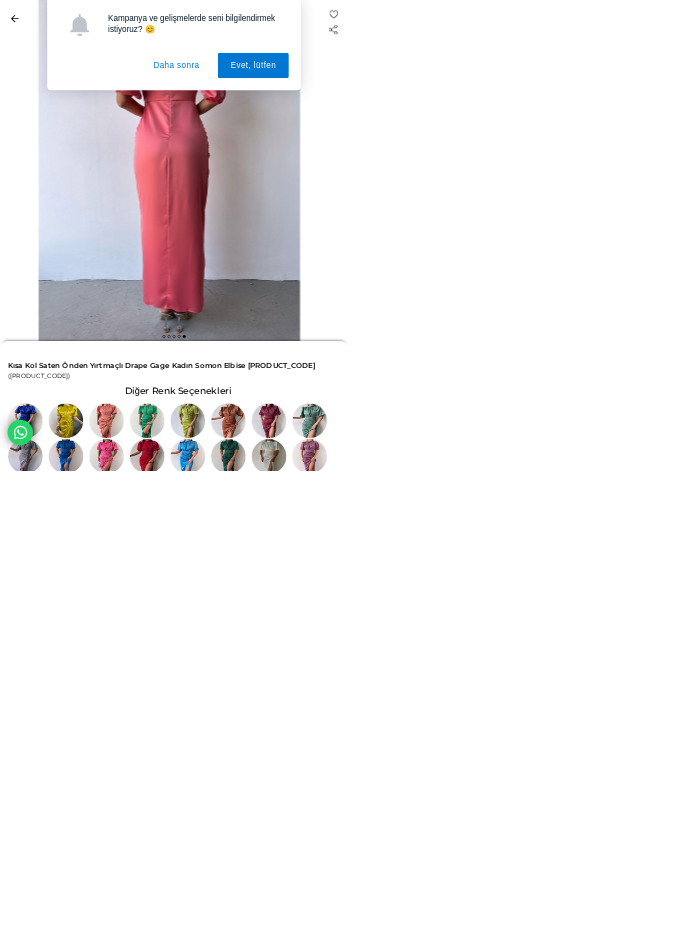 click at bounding box center [50, 829] 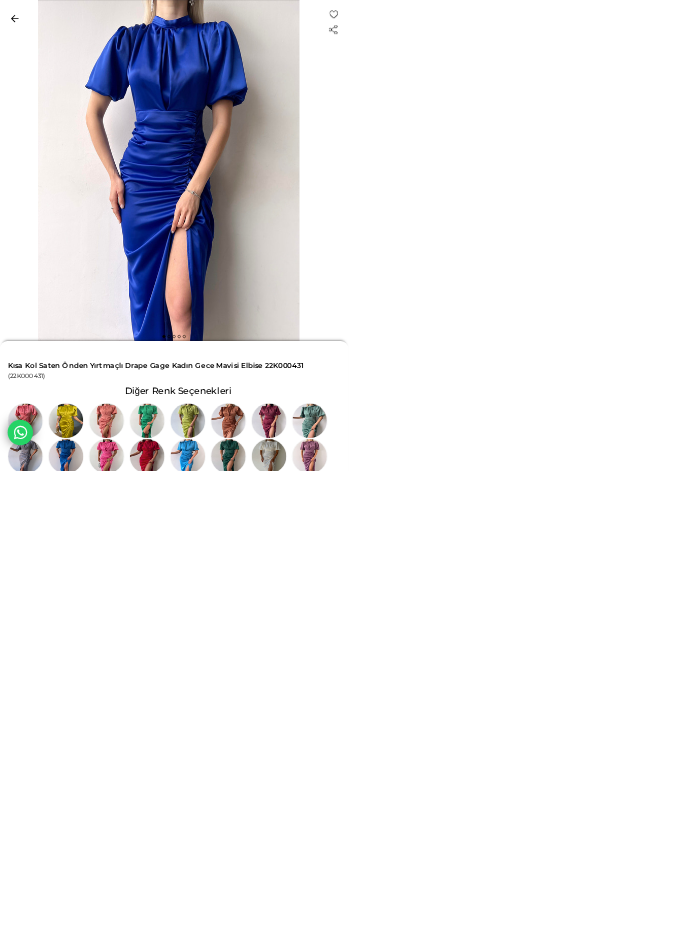 scroll, scrollTop: 0, scrollLeft: 0, axis: both 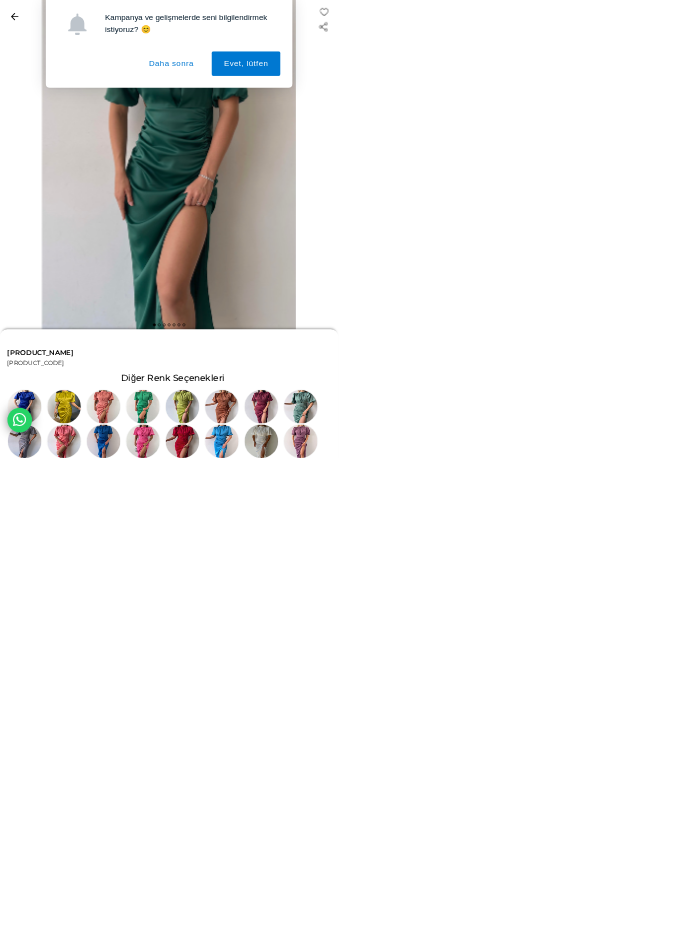 click on "Daha sonra" at bounding box center (347, 129) 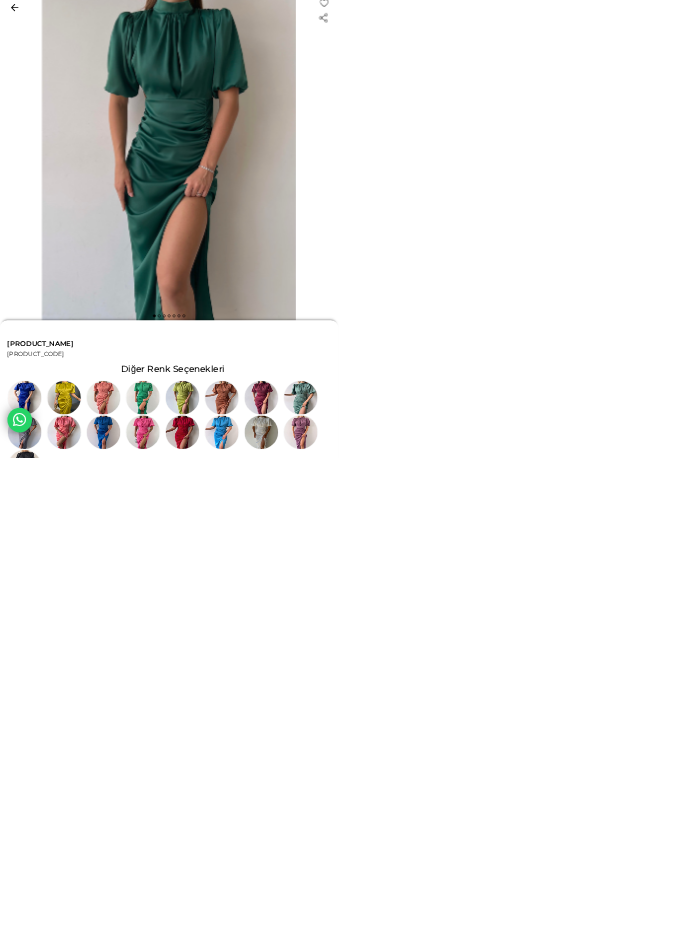 scroll, scrollTop: 0, scrollLeft: 0, axis: both 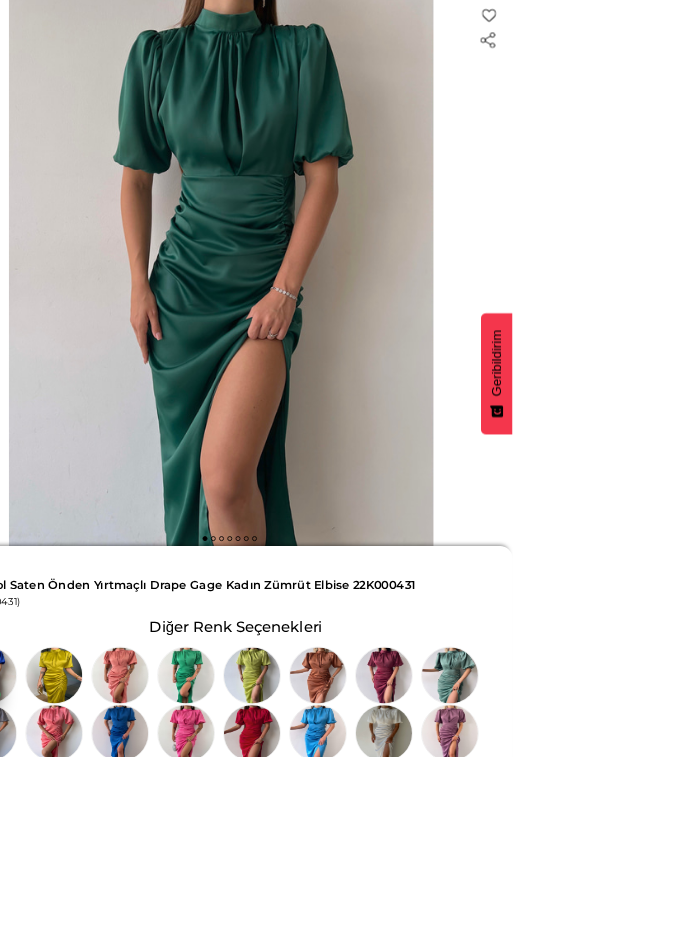 click at bounding box center (370, 899) 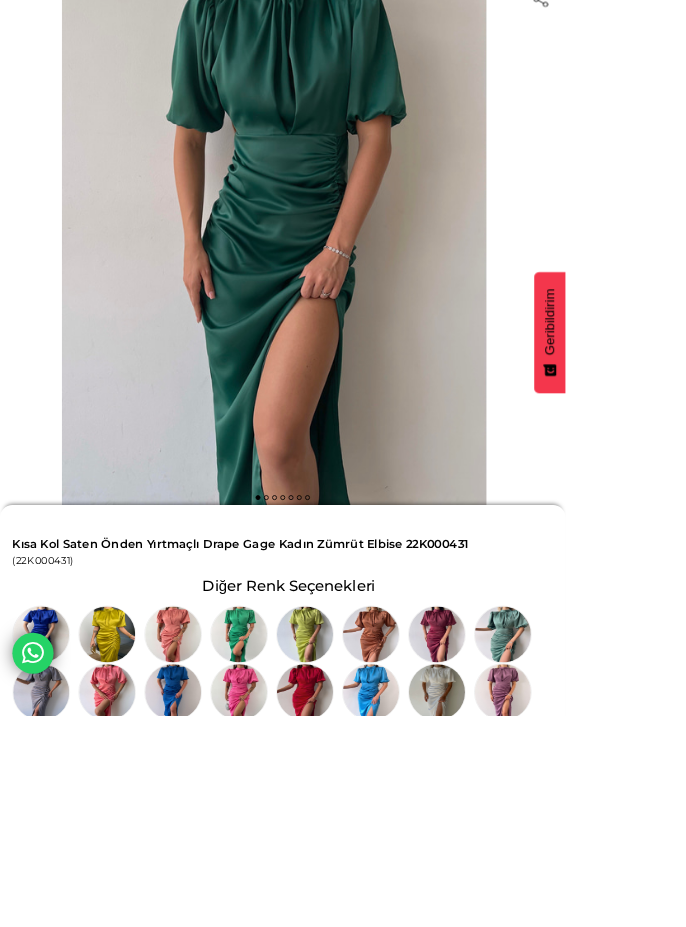 scroll, scrollTop: 5, scrollLeft: 0, axis: vertical 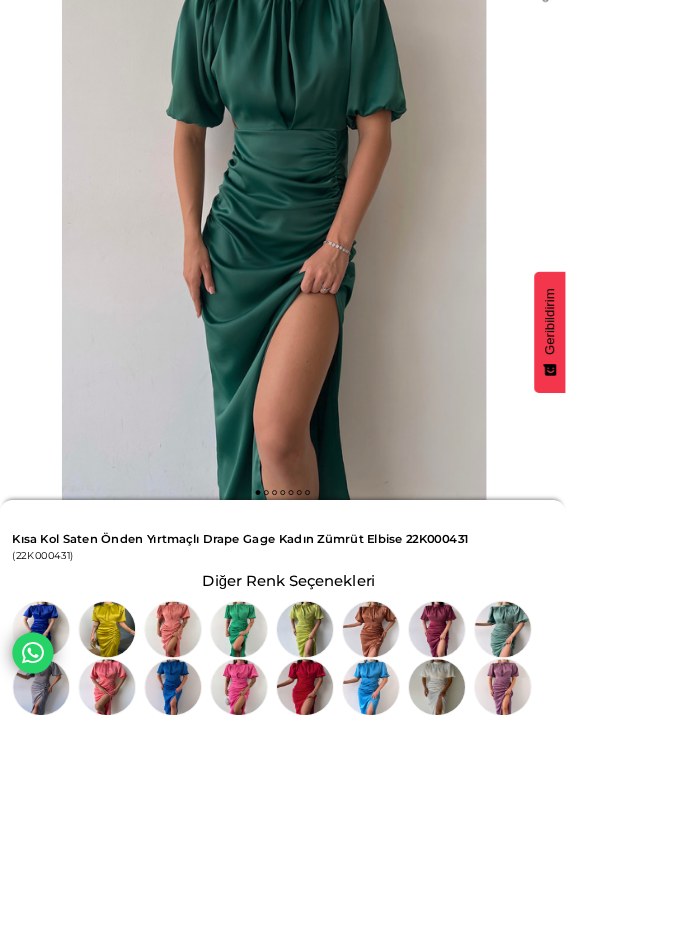 click at bounding box center (50, 824) 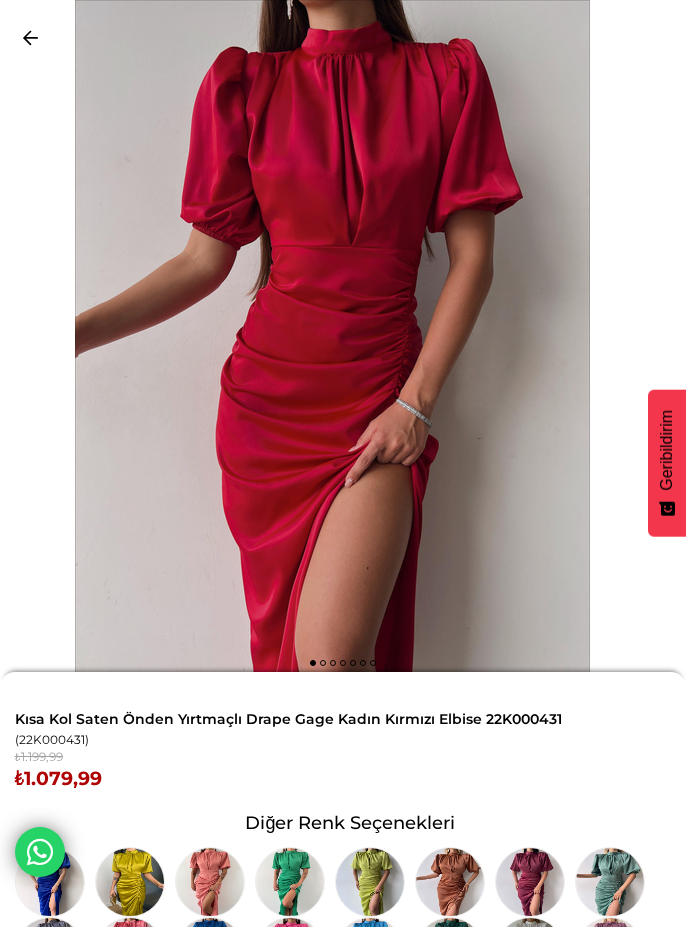 scroll, scrollTop: 0, scrollLeft: 0, axis: both 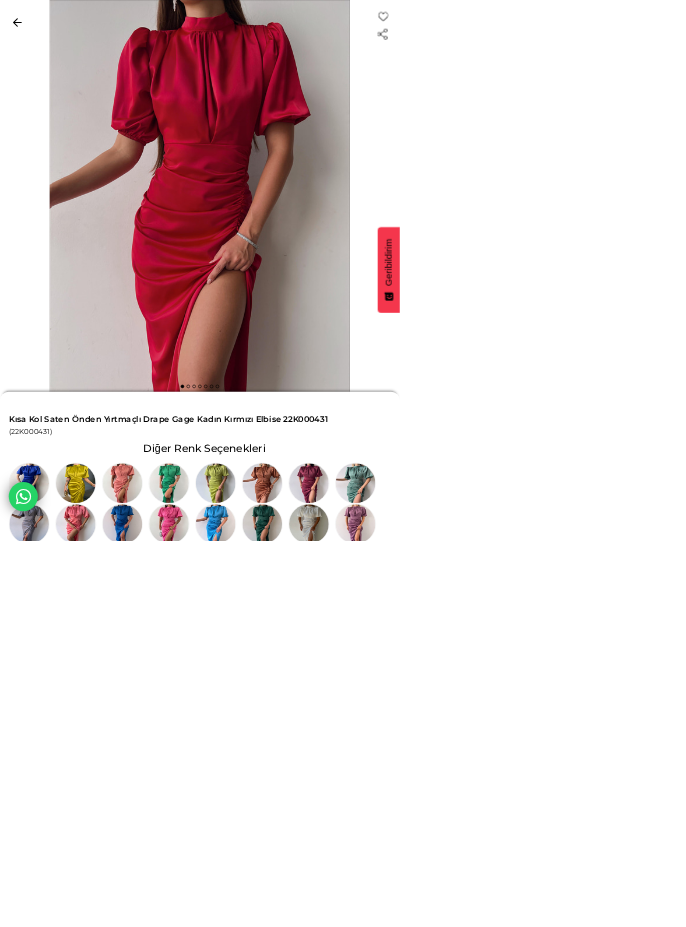 click on "‹ ‹ Önceki Sayfaya Dön" at bounding box center [30, 37] 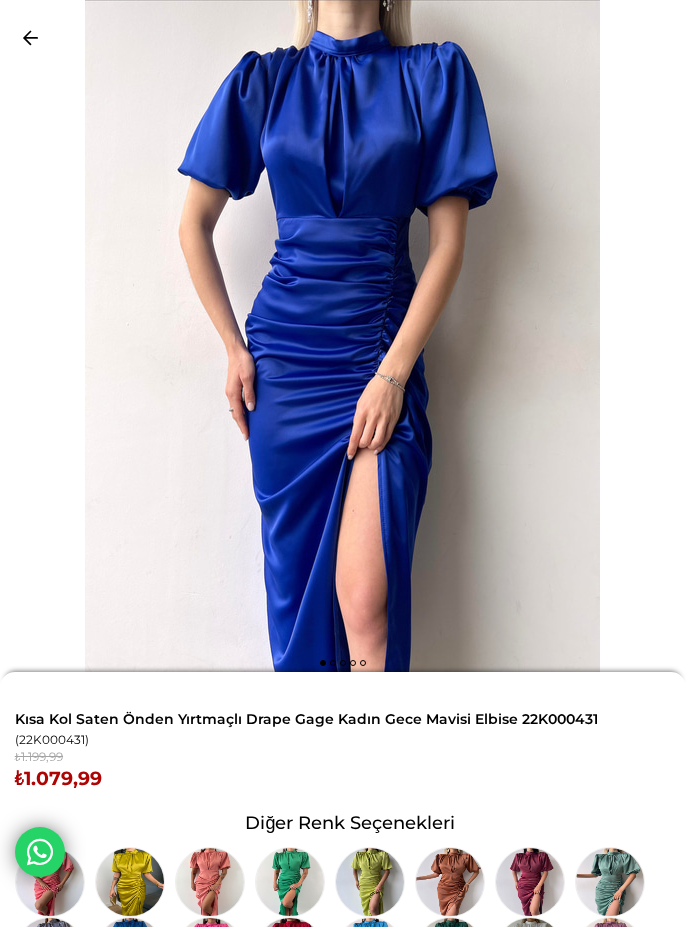 scroll, scrollTop: 0, scrollLeft: 0, axis: both 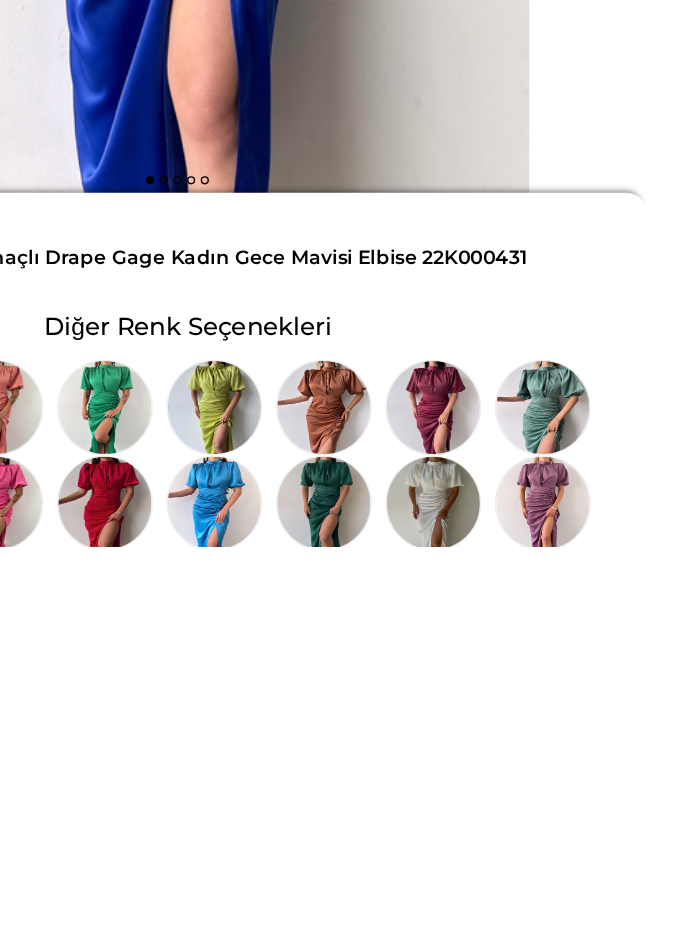 click at bounding box center [450, 825] 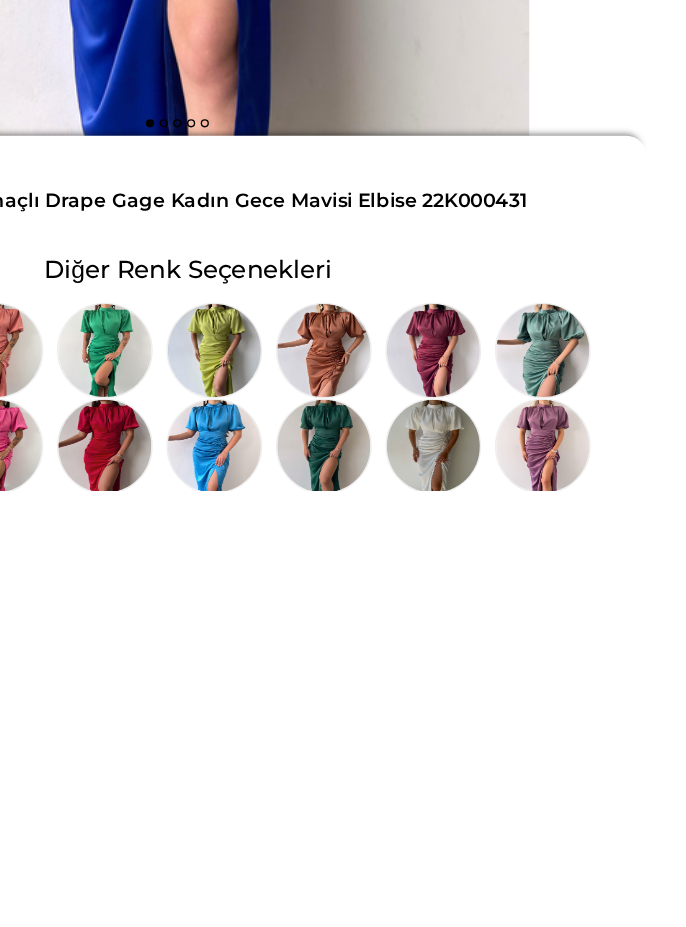 scroll, scrollTop: 4, scrollLeft: 0, axis: vertical 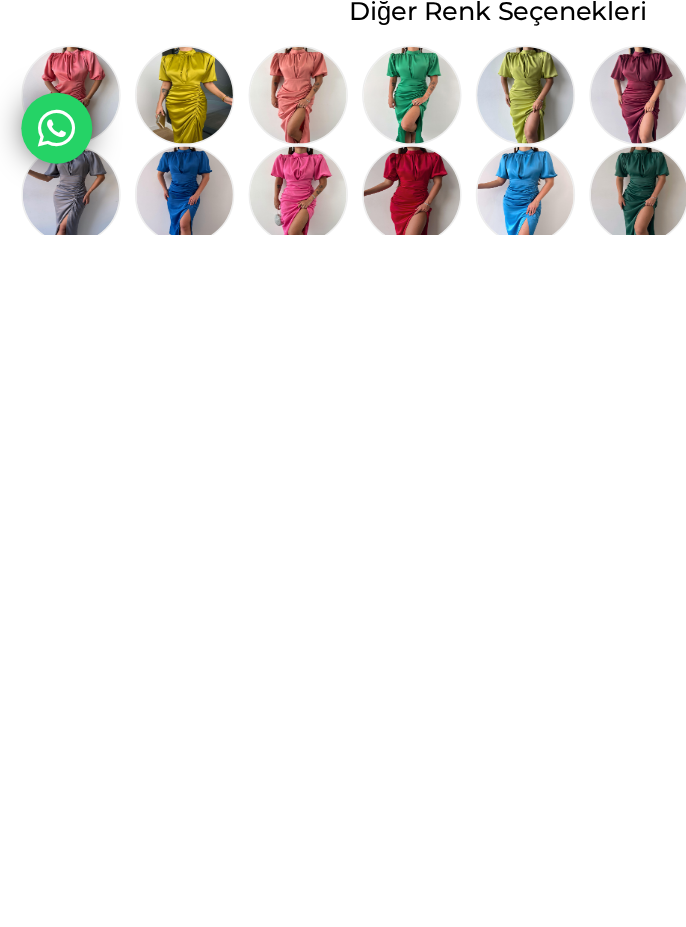 click on "S" at bounding box center (35, 1080) 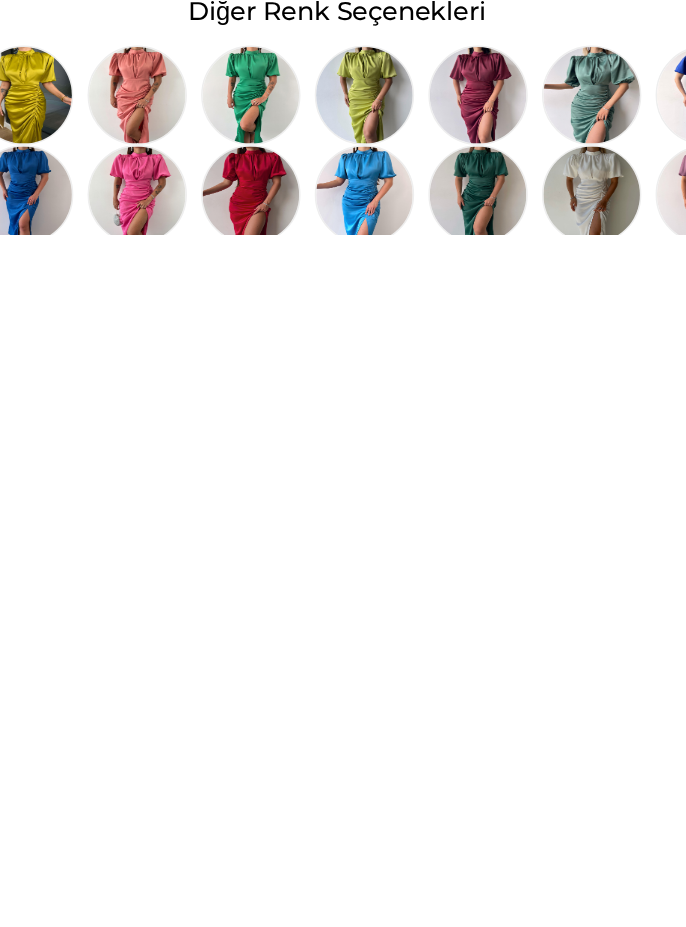 click at bounding box center (450, 899) 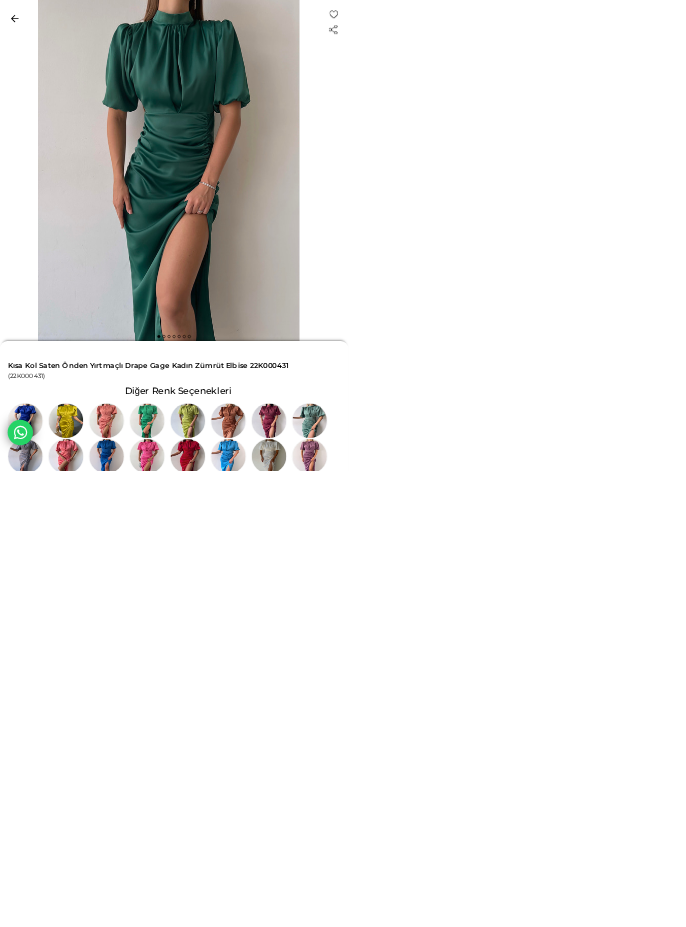 scroll, scrollTop: 2, scrollLeft: 0, axis: vertical 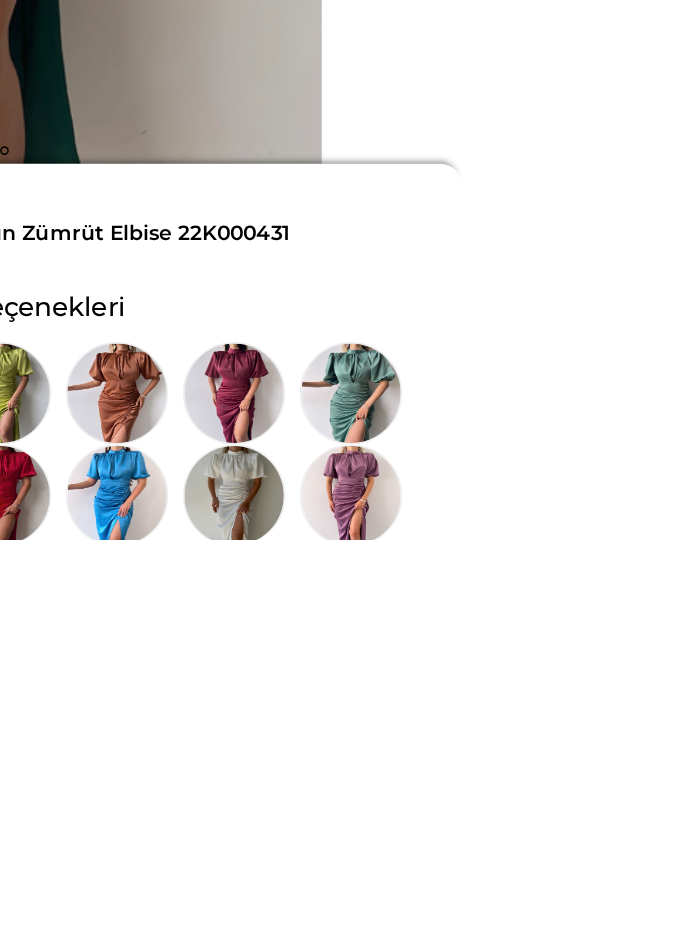 click at bounding box center [610, 897] 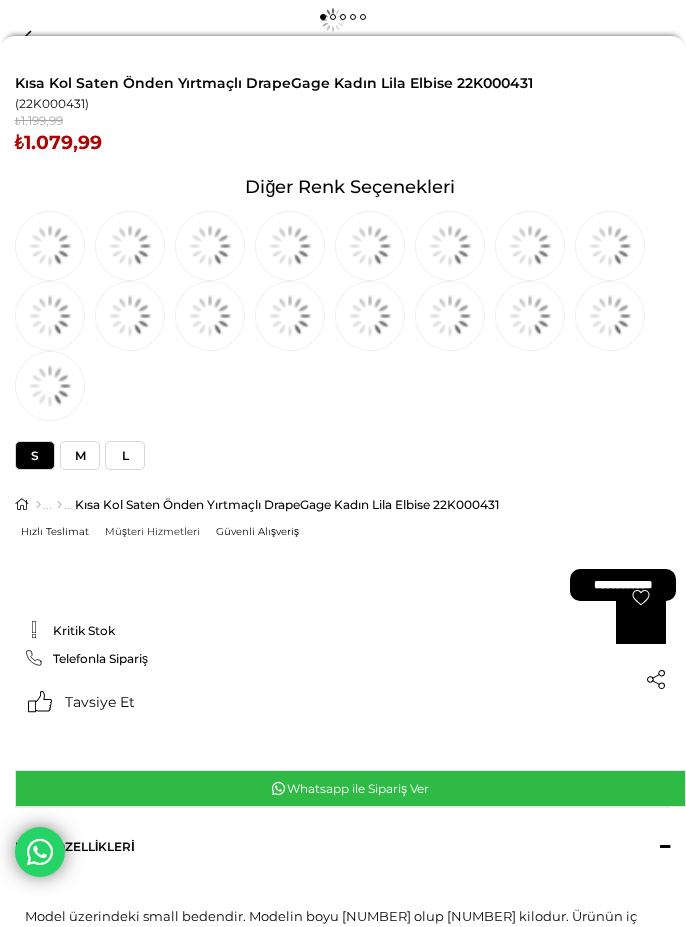 scroll, scrollTop: 0, scrollLeft: 0, axis: both 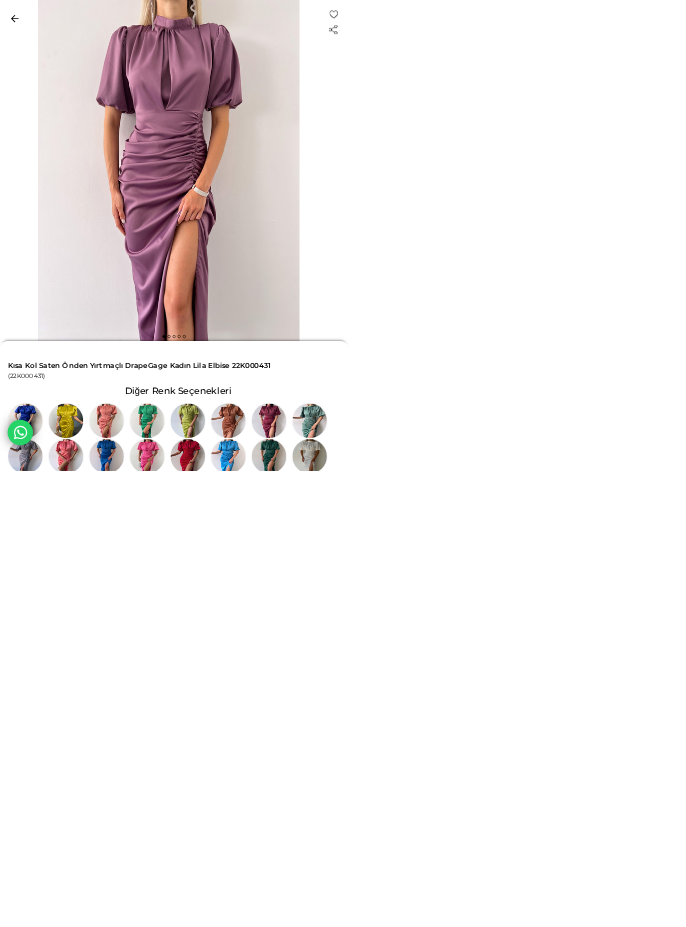 click at bounding box center (610, 829) 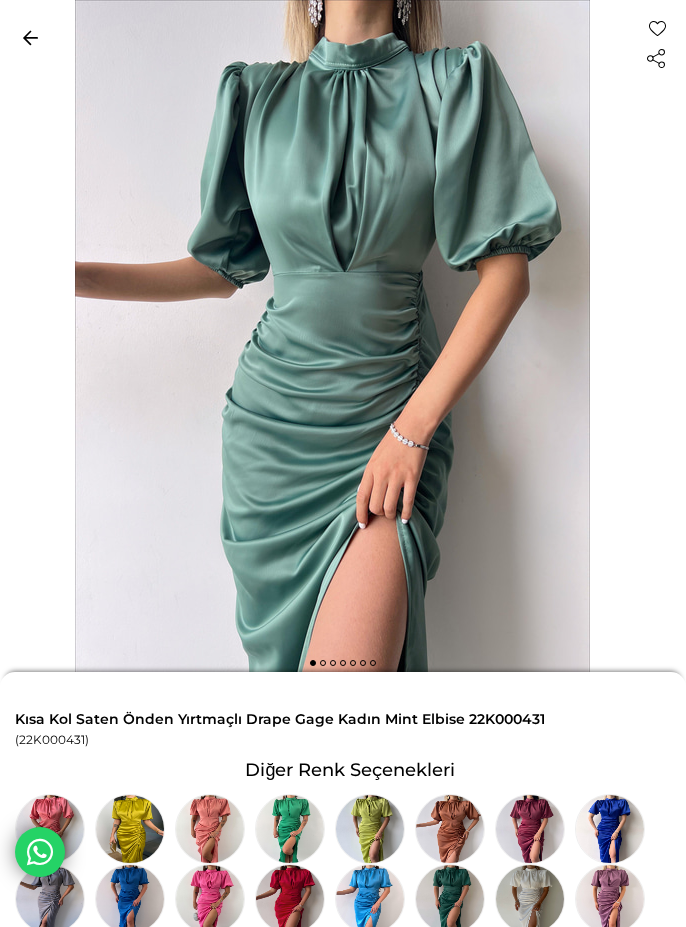 scroll, scrollTop: 0, scrollLeft: 0, axis: both 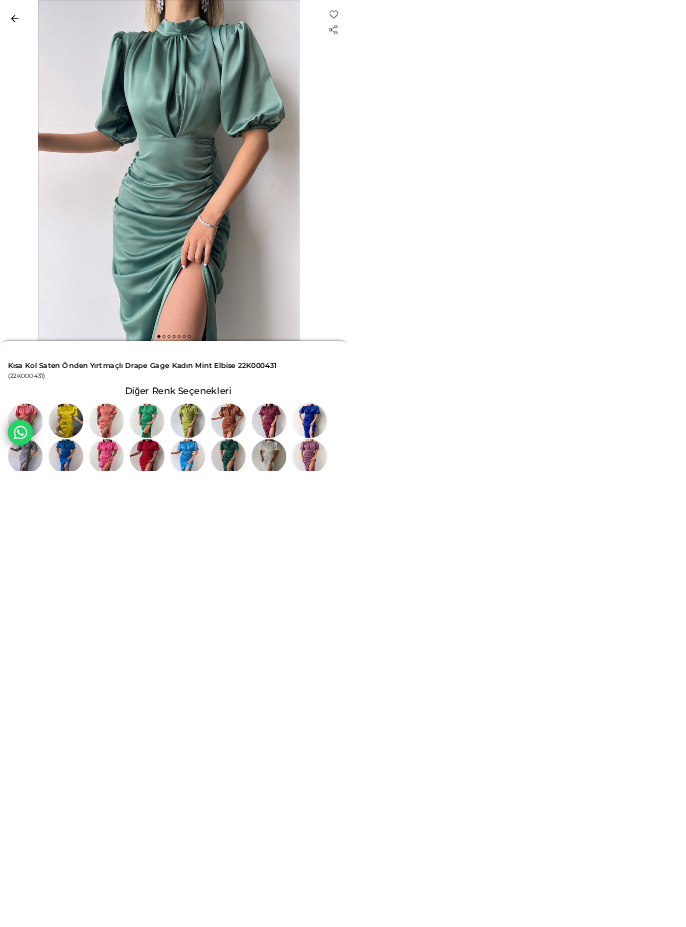click at bounding box center (370, 829) 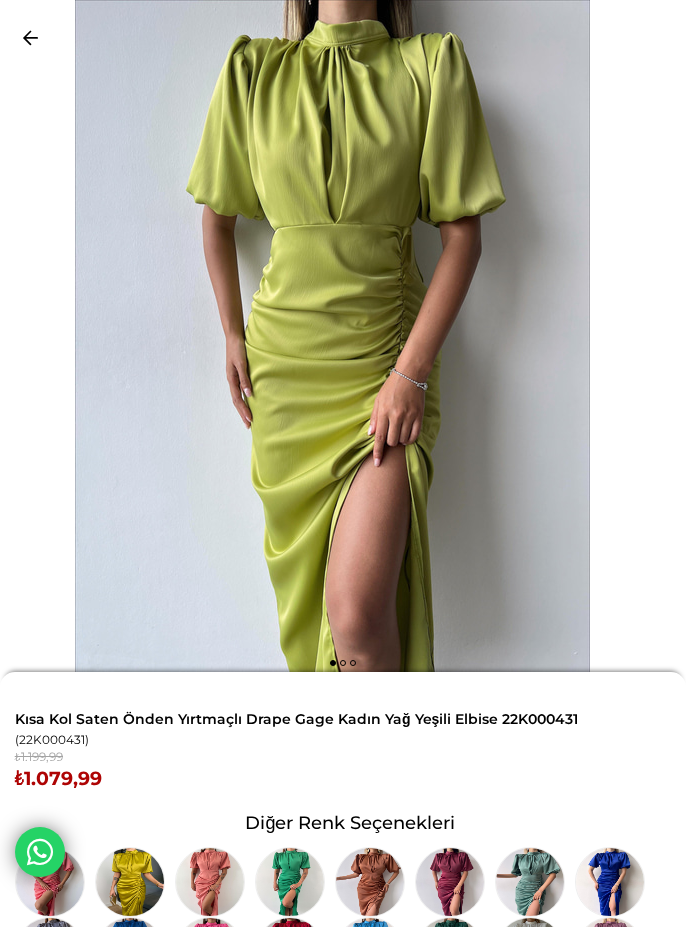 scroll, scrollTop: 0, scrollLeft: 0, axis: both 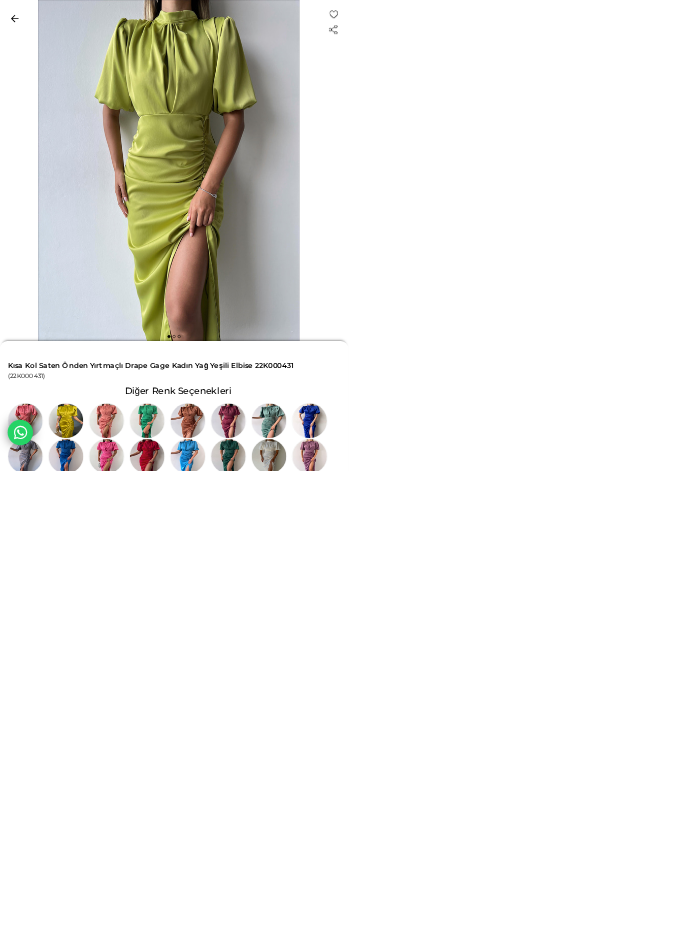 click at bounding box center [130, 899] 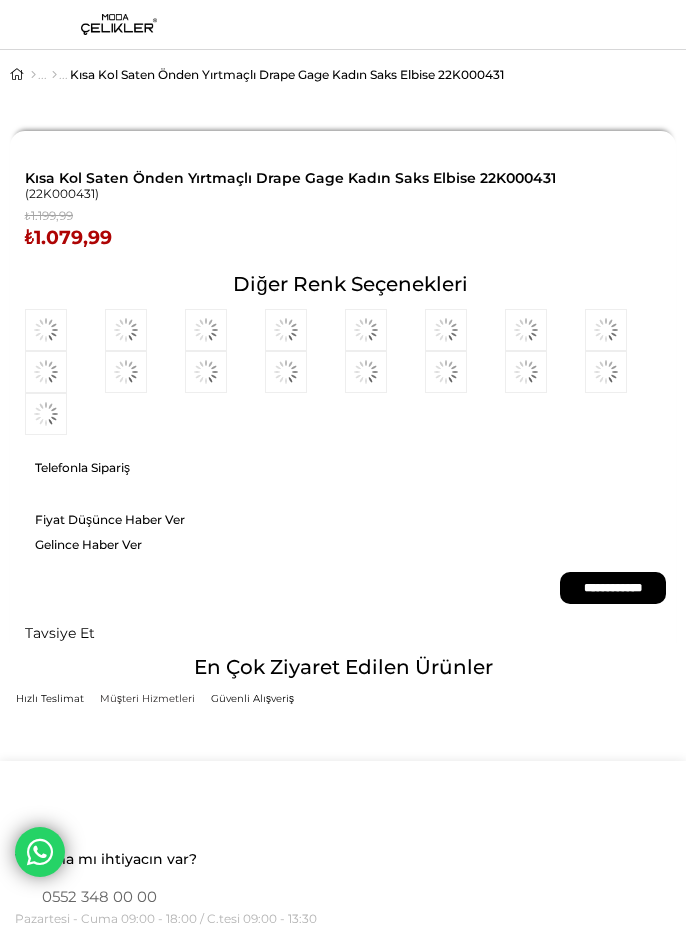 scroll, scrollTop: 0, scrollLeft: 0, axis: both 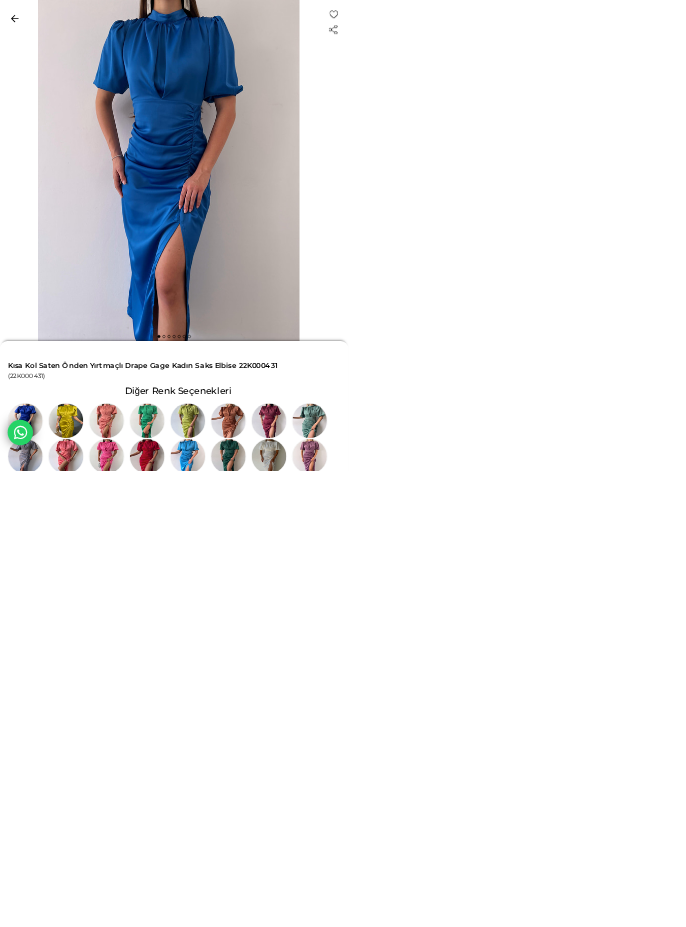 click at bounding box center [530, 899] 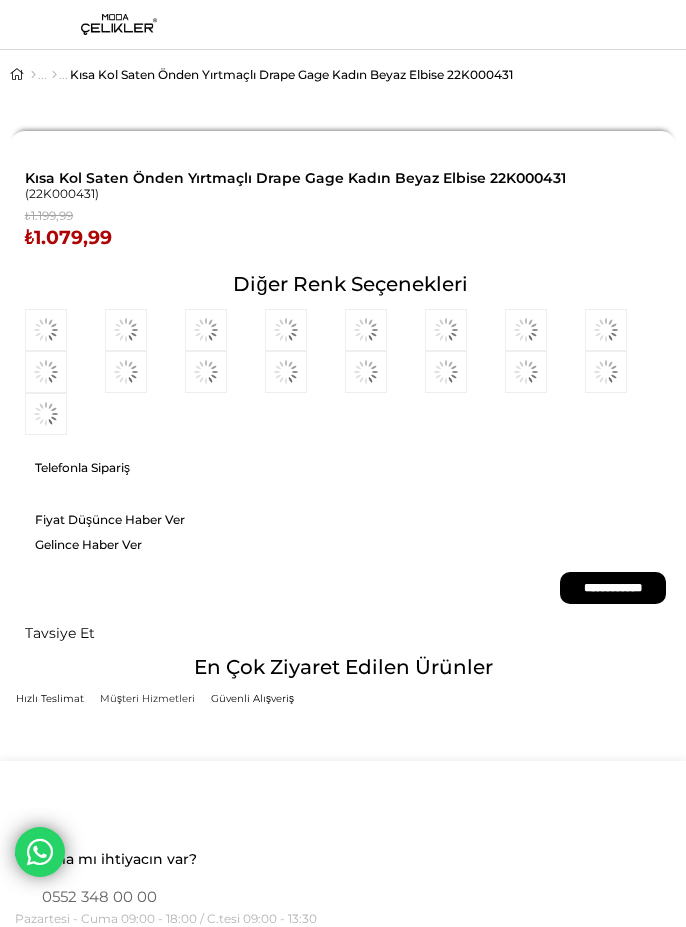 scroll, scrollTop: 0, scrollLeft: 0, axis: both 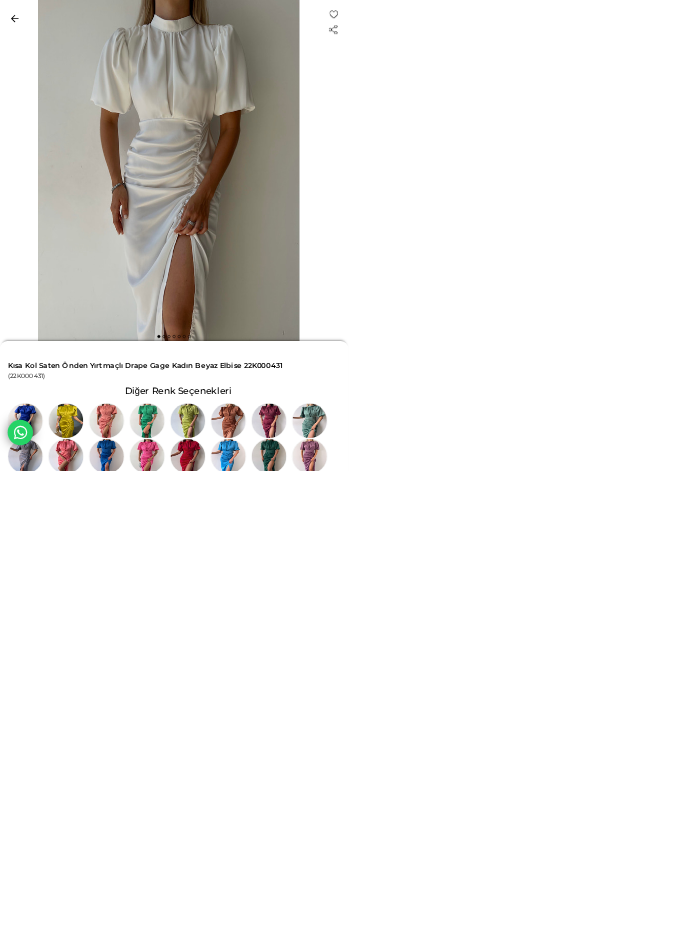 click at bounding box center (450, 899) 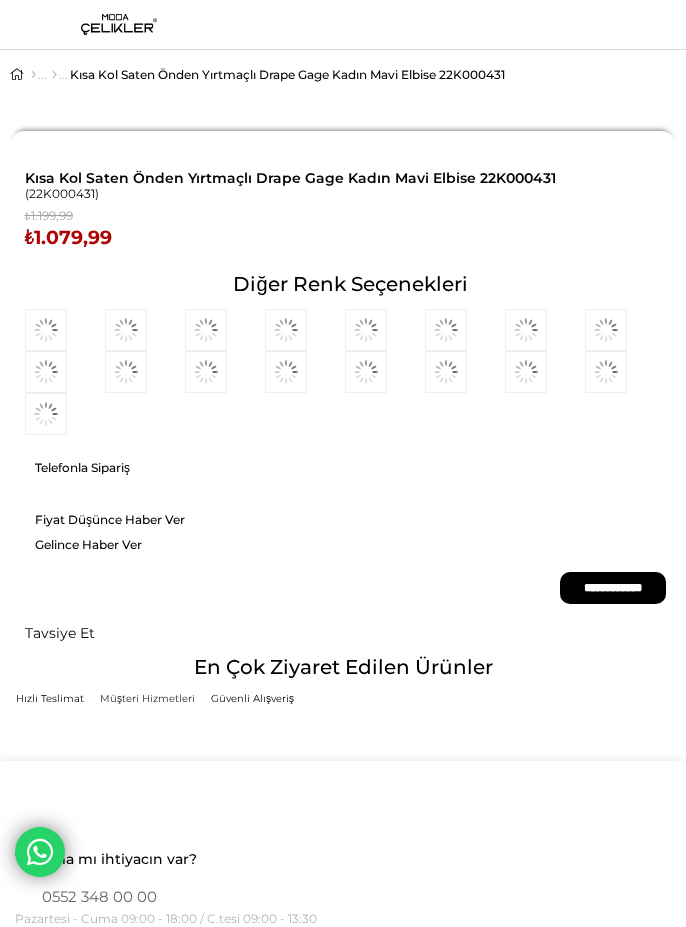 scroll, scrollTop: 0, scrollLeft: 0, axis: both 